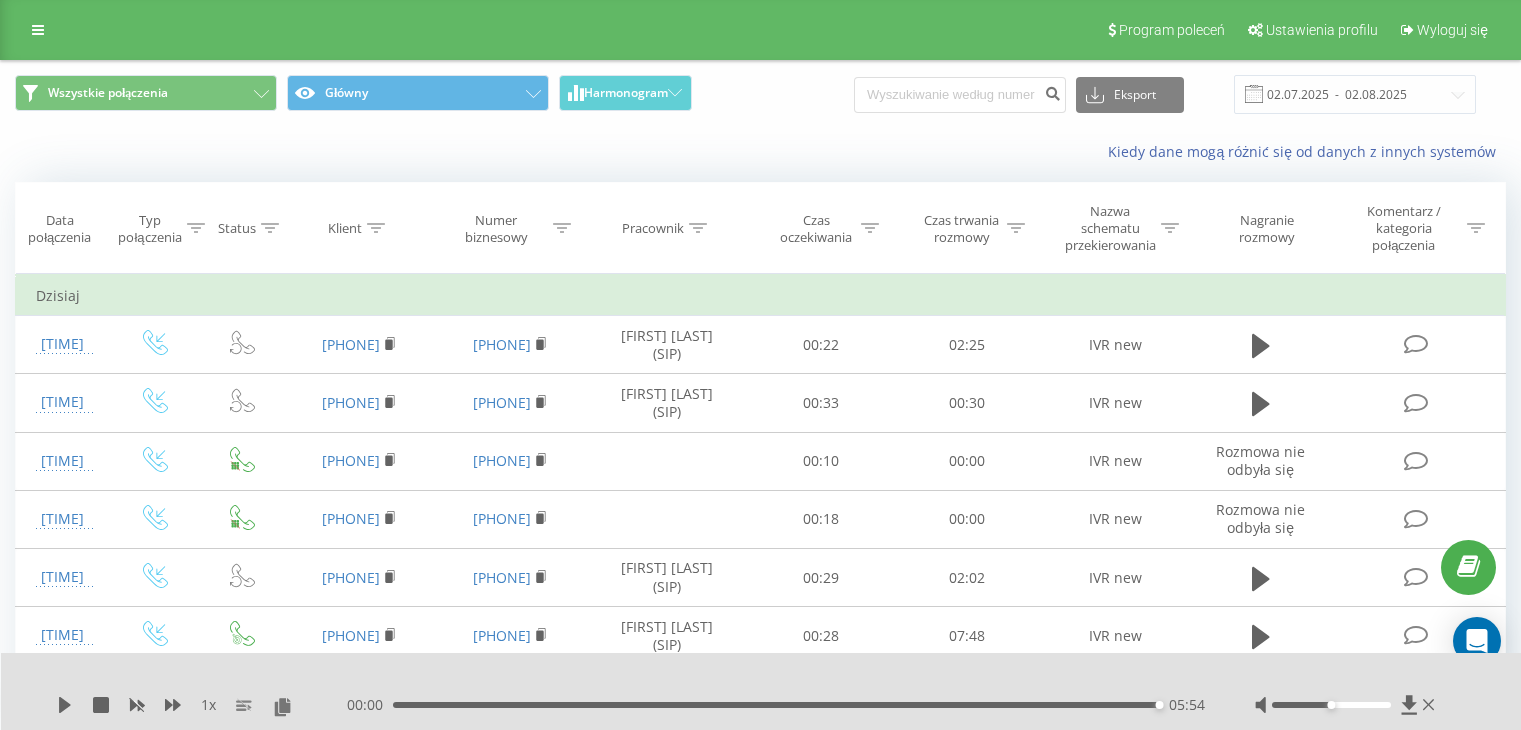 scroll, scrollTop: 400, scrollLeft: 0, axis: vertical 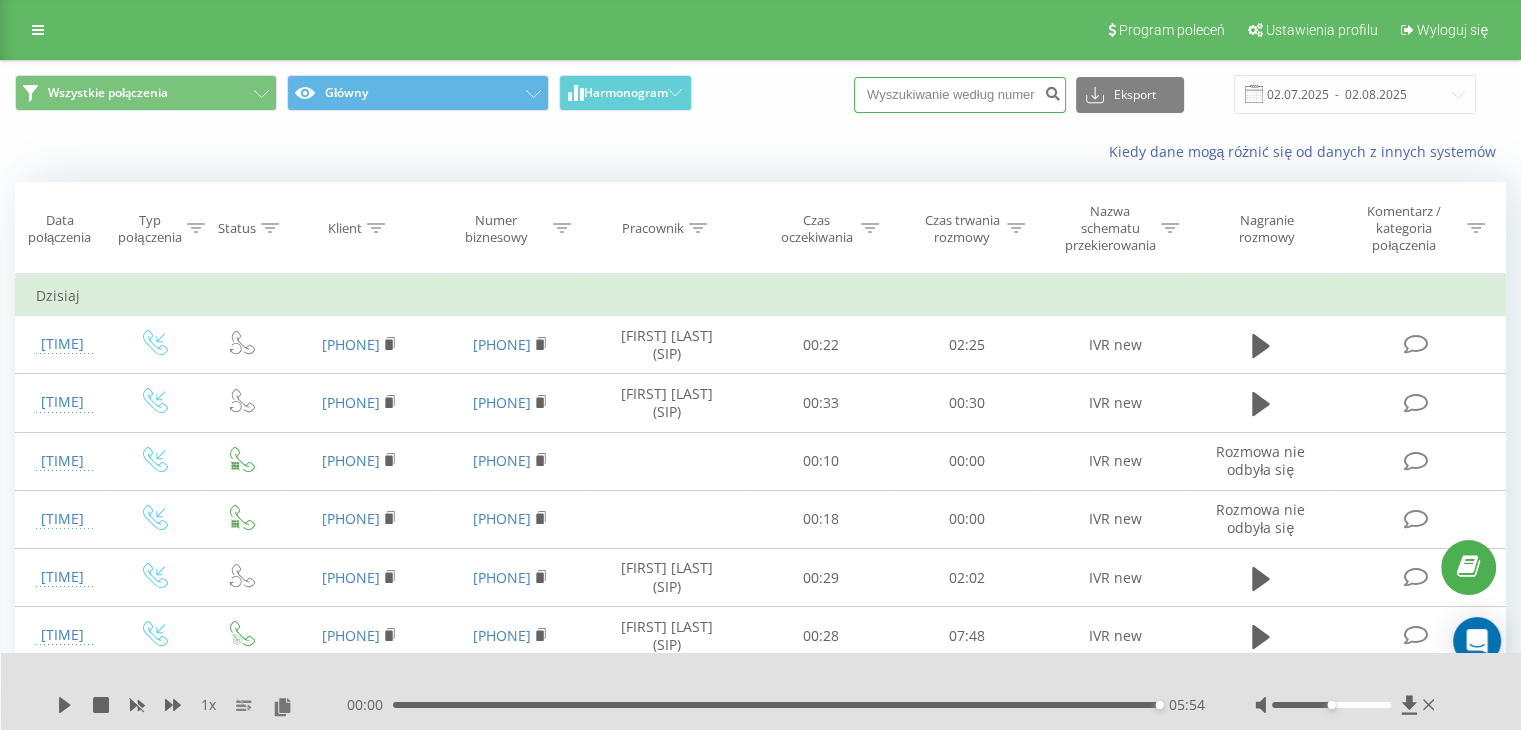 click at bounding box center [960, 95] 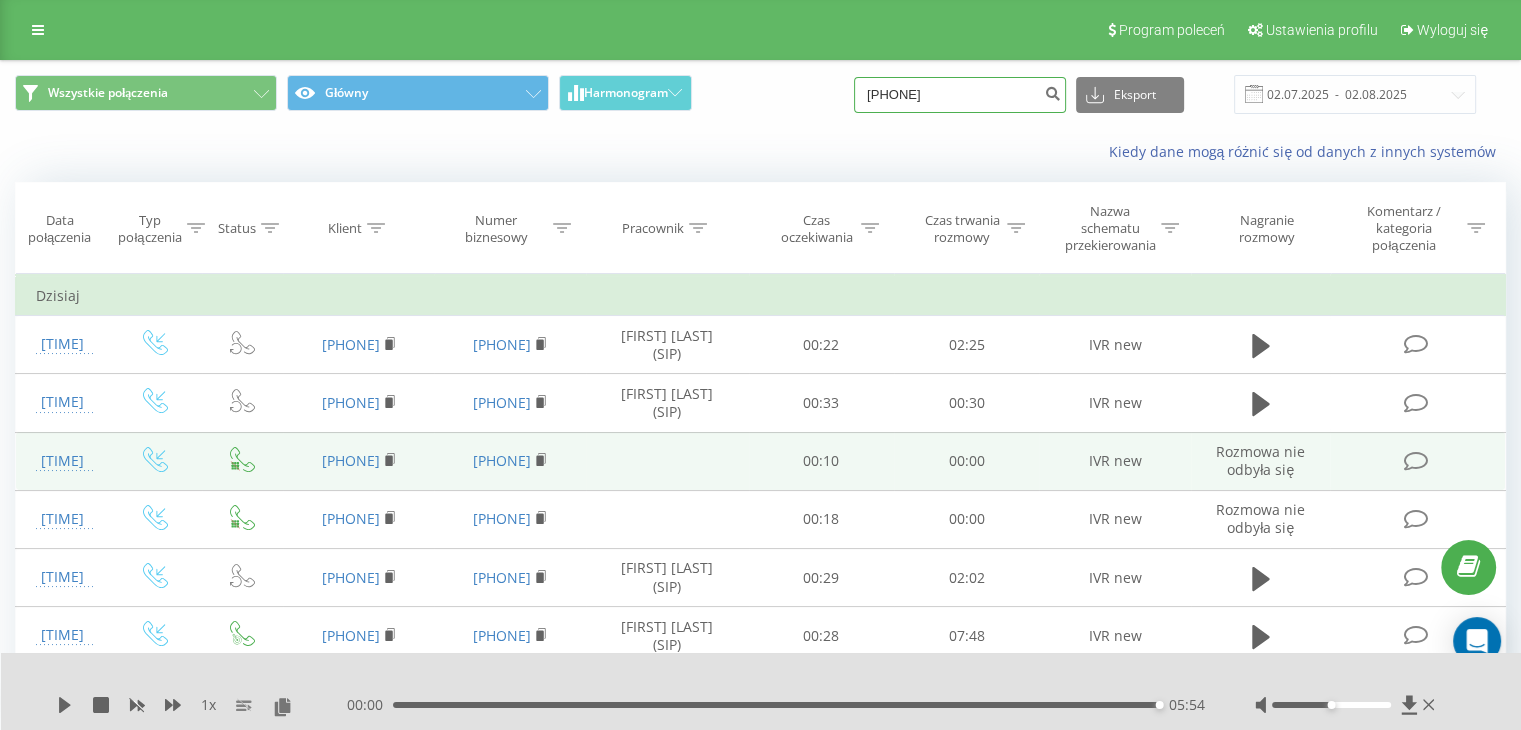 type on "603626751" 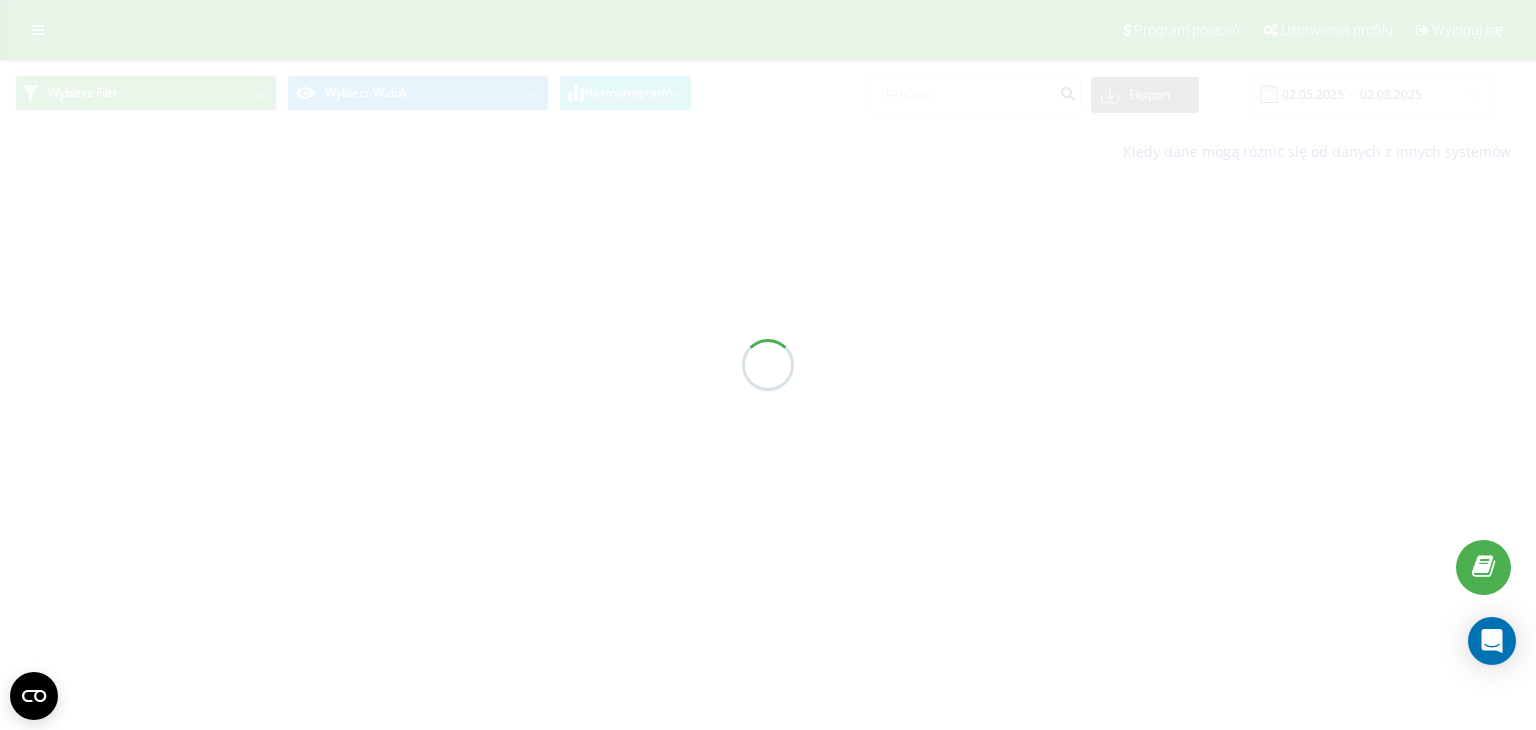 scroll, scrollTop: 0, scrollLeft: 0, axis: both 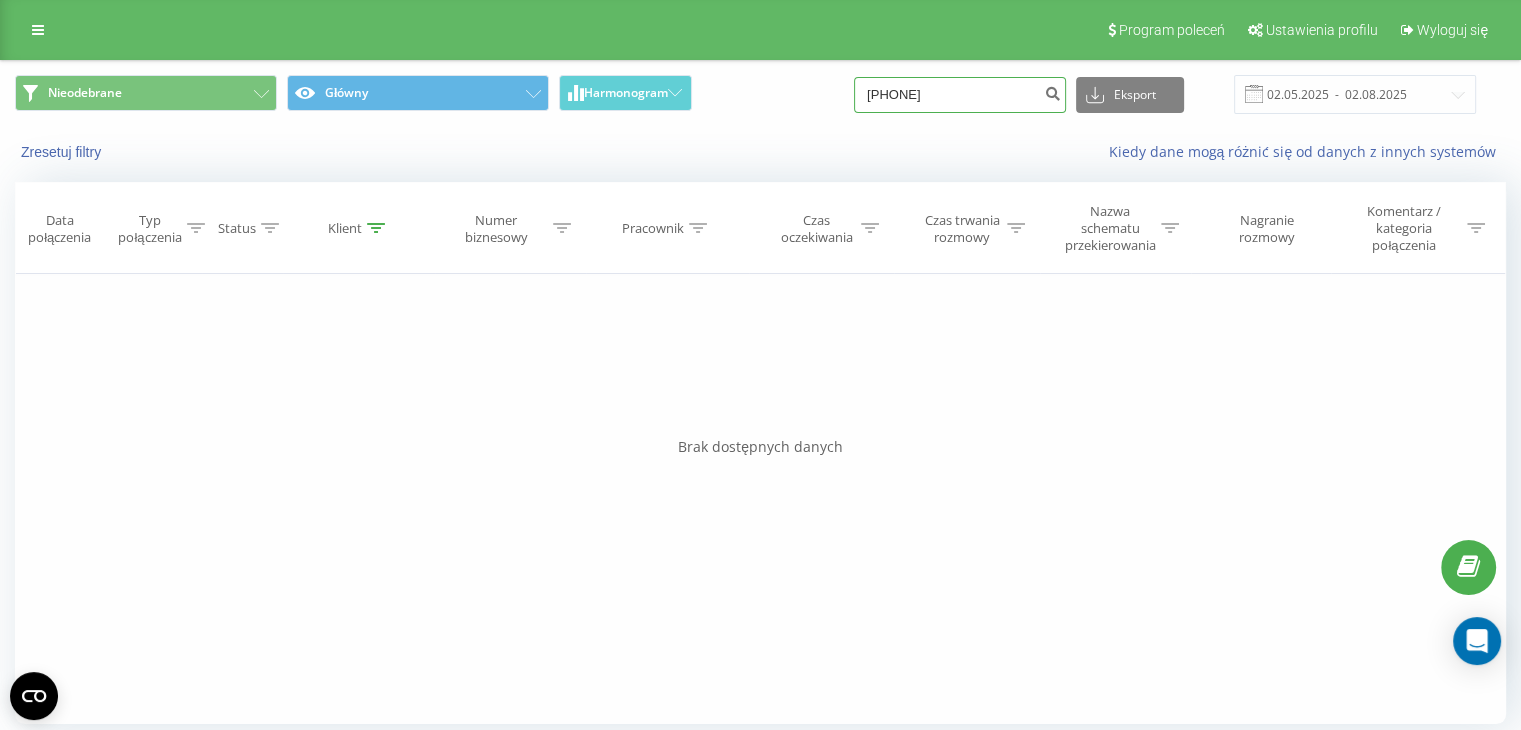 click on "603626751" at bounding box center [960, 95] 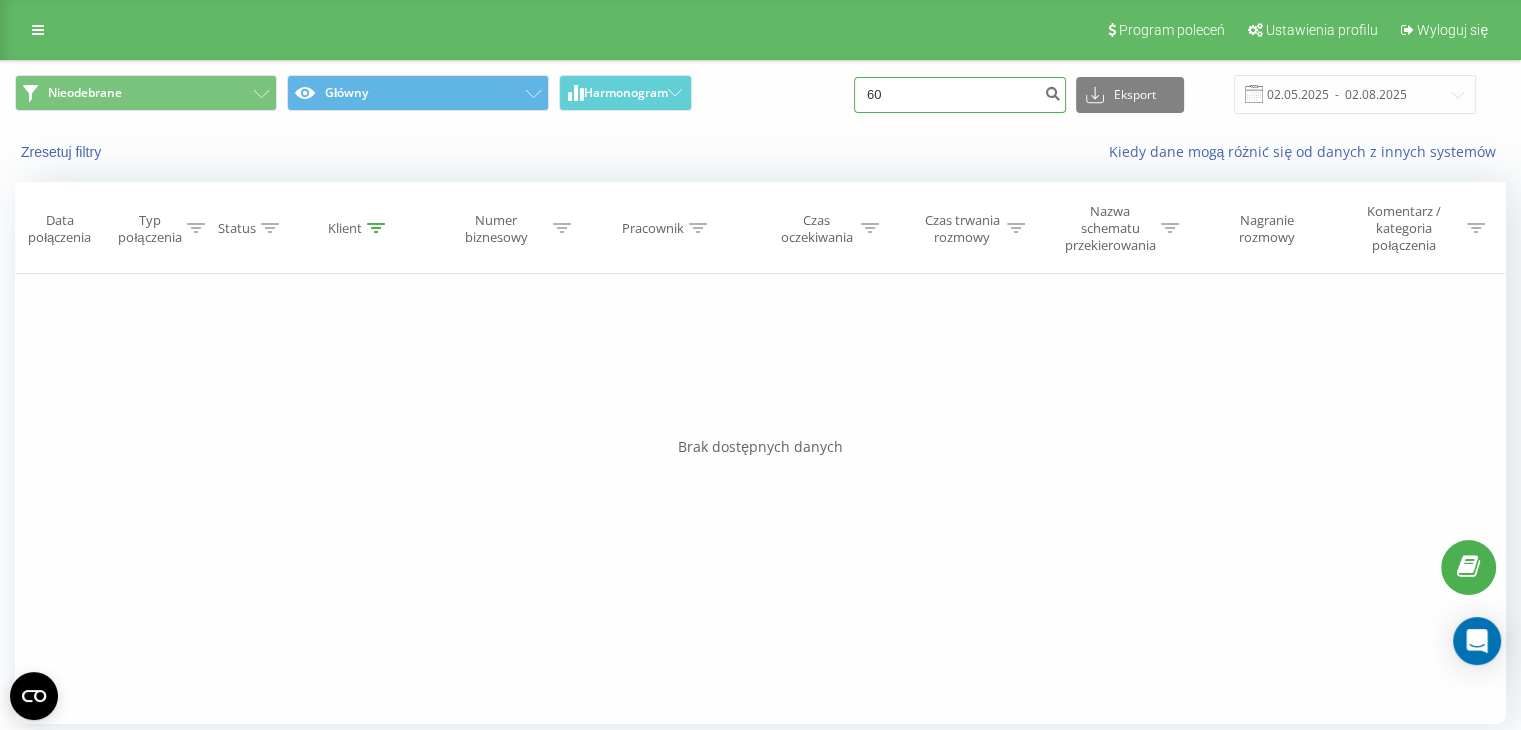 type on "6" 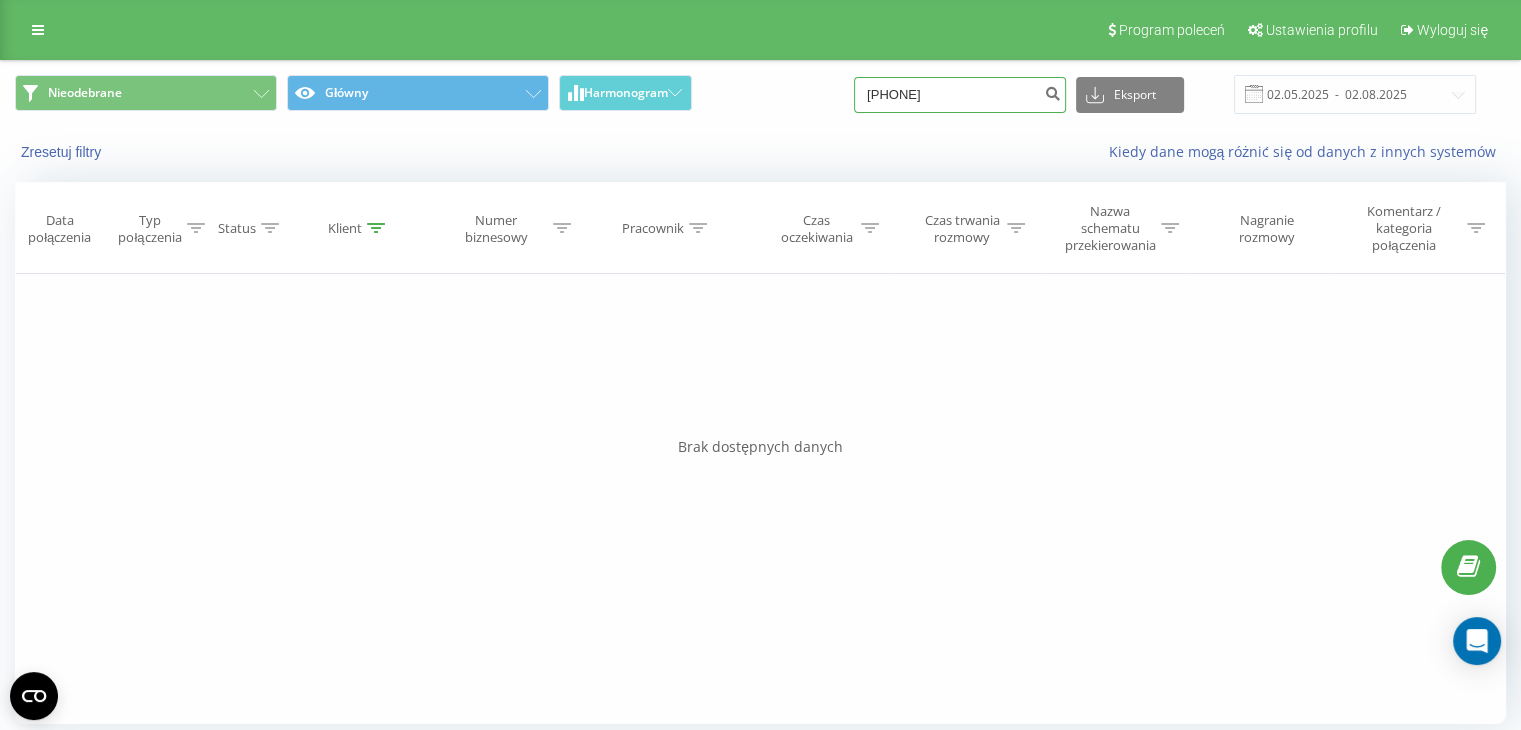 type on "[PHONE]" 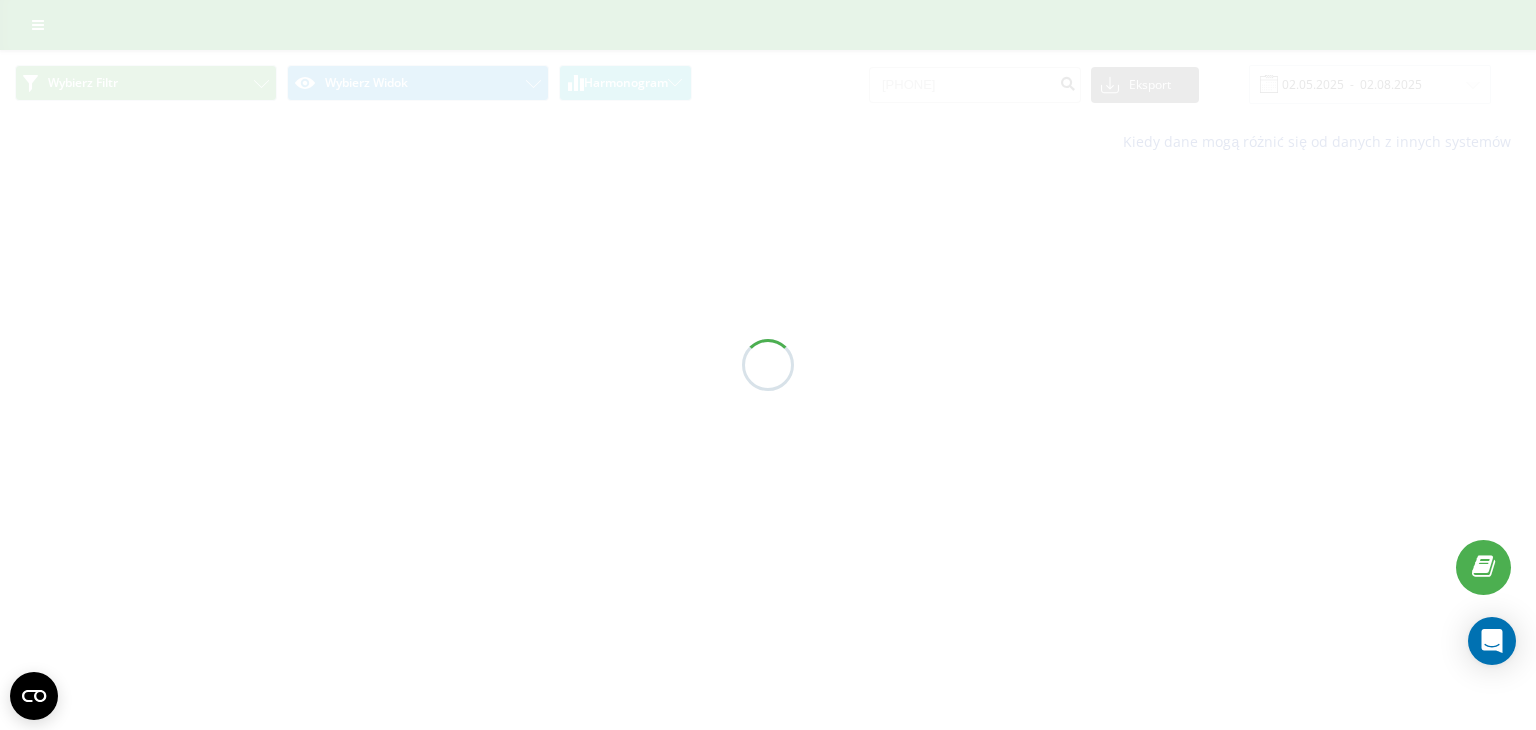 scroll, scrollTop: 0, scrollLeft: 0, axis: both 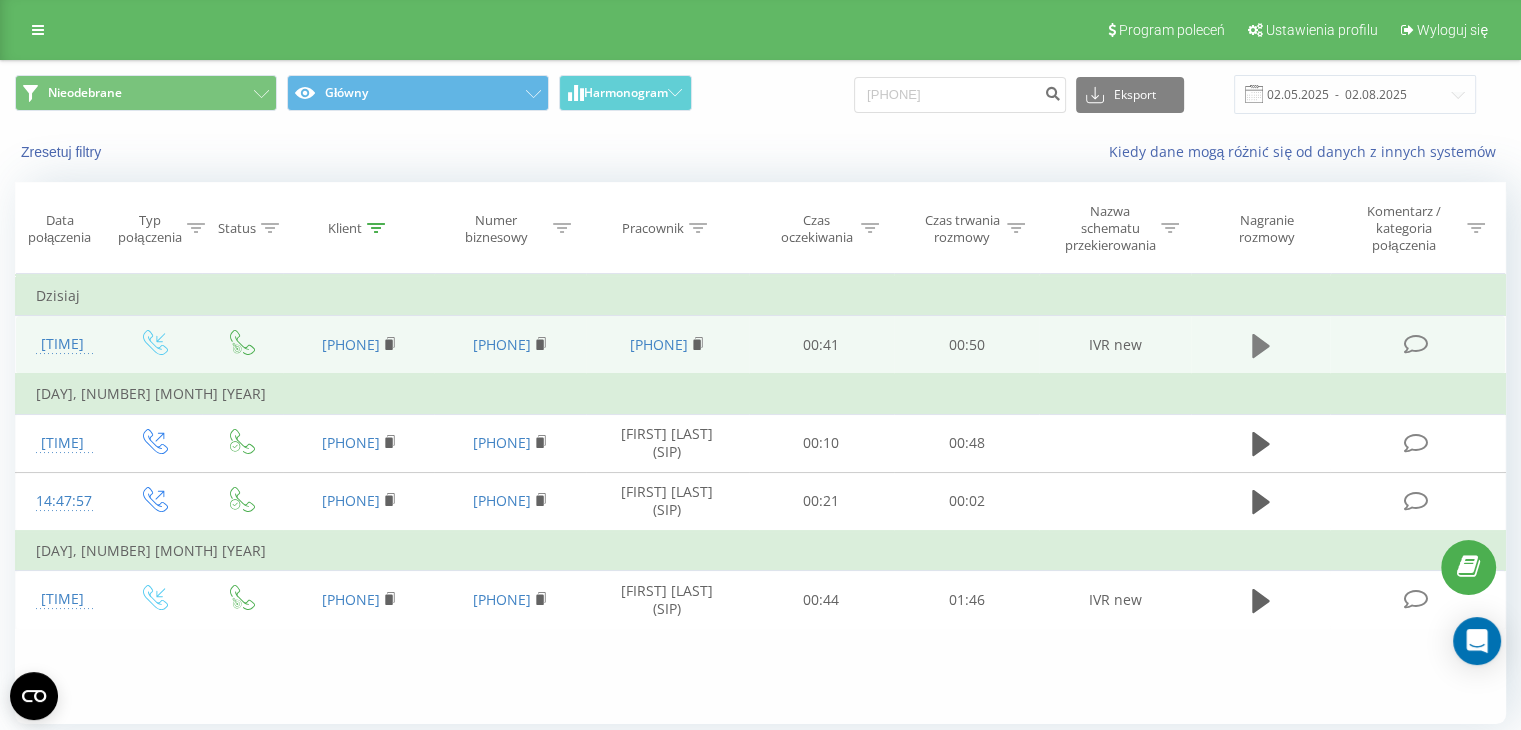 click 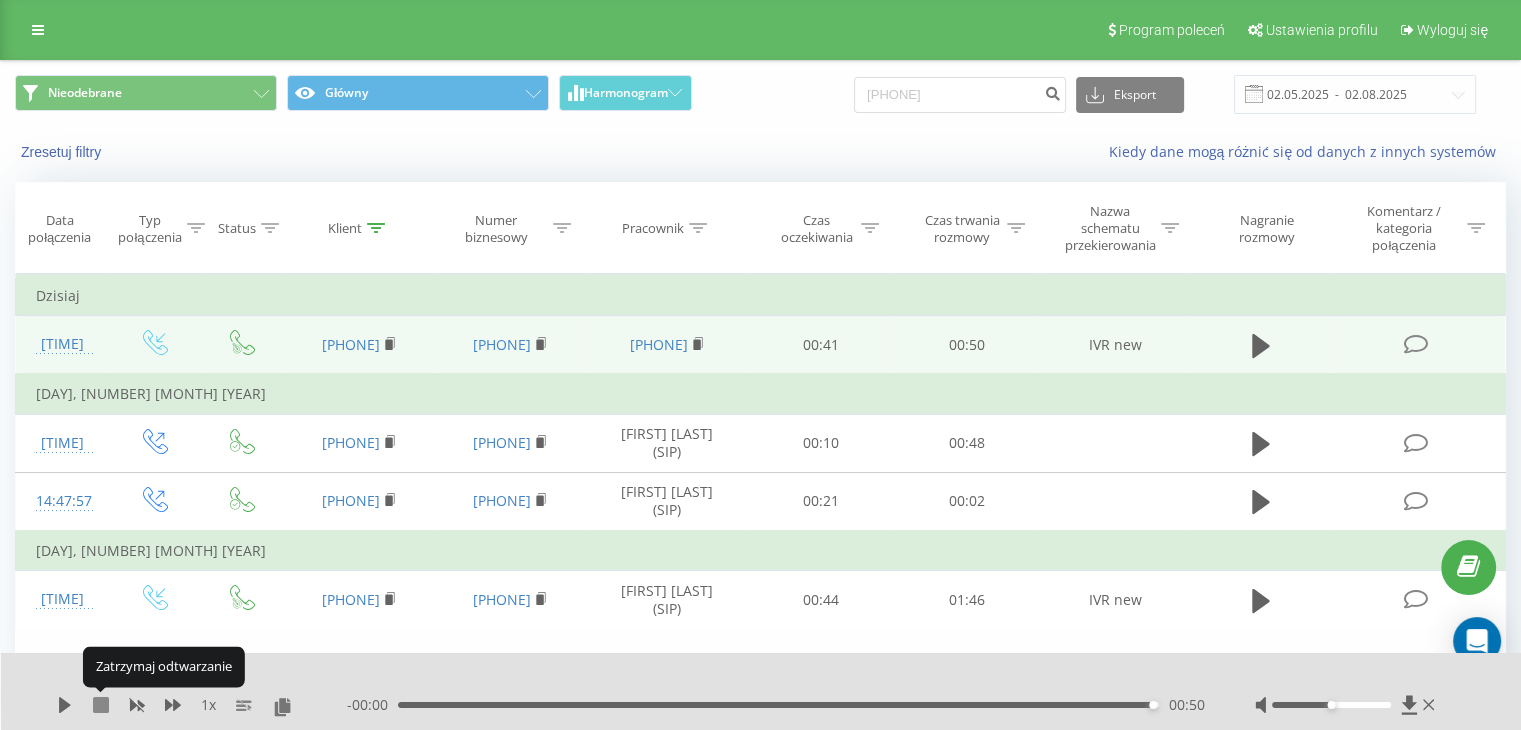 click 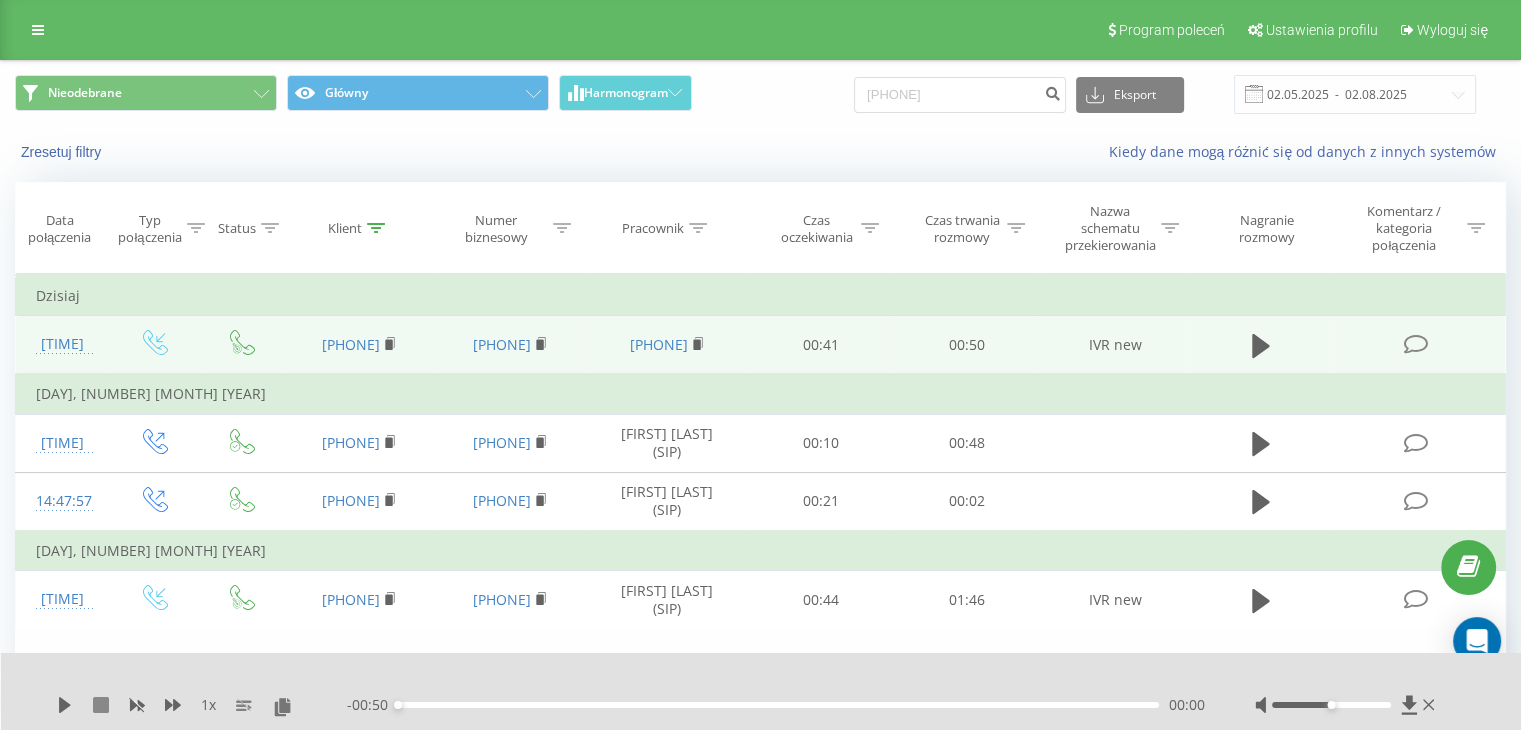 click 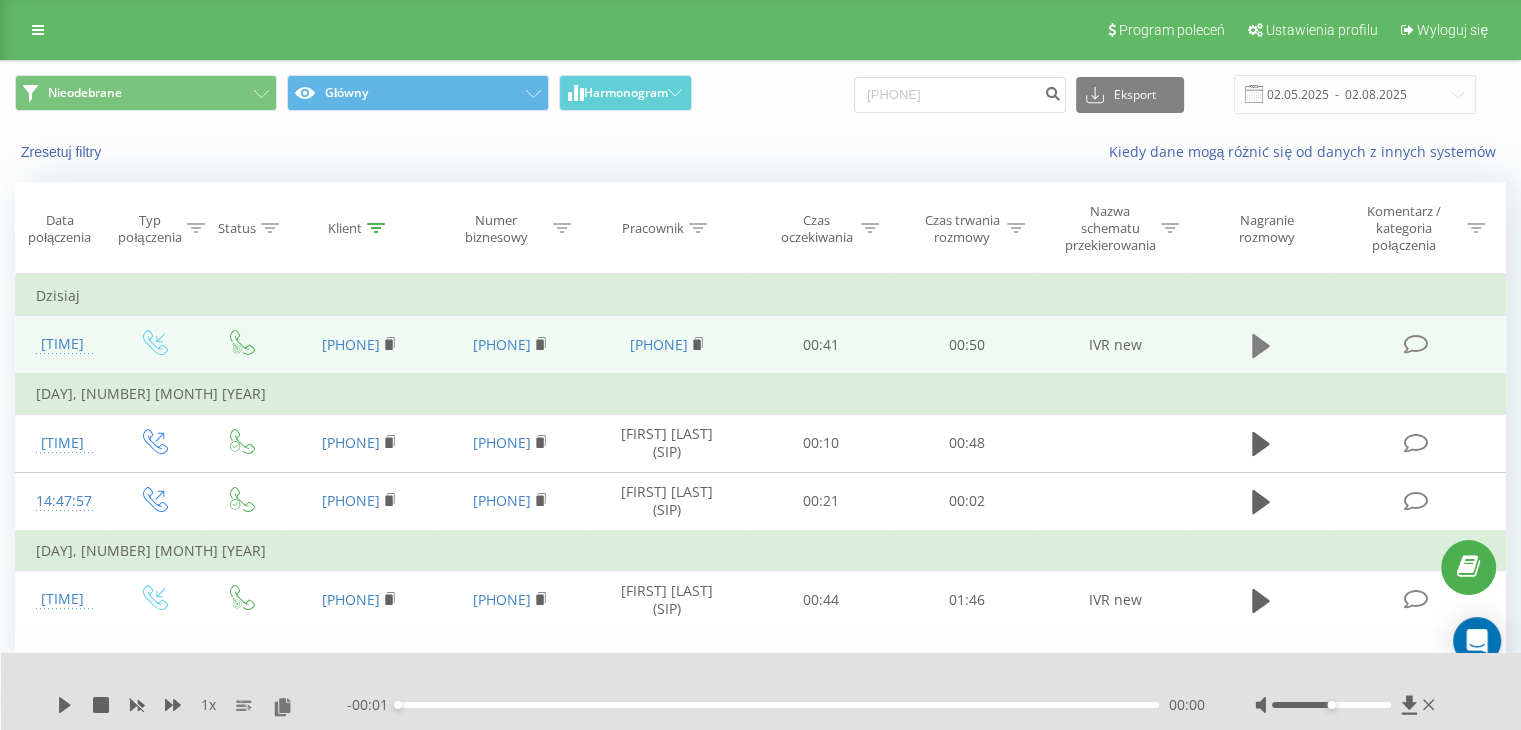 click 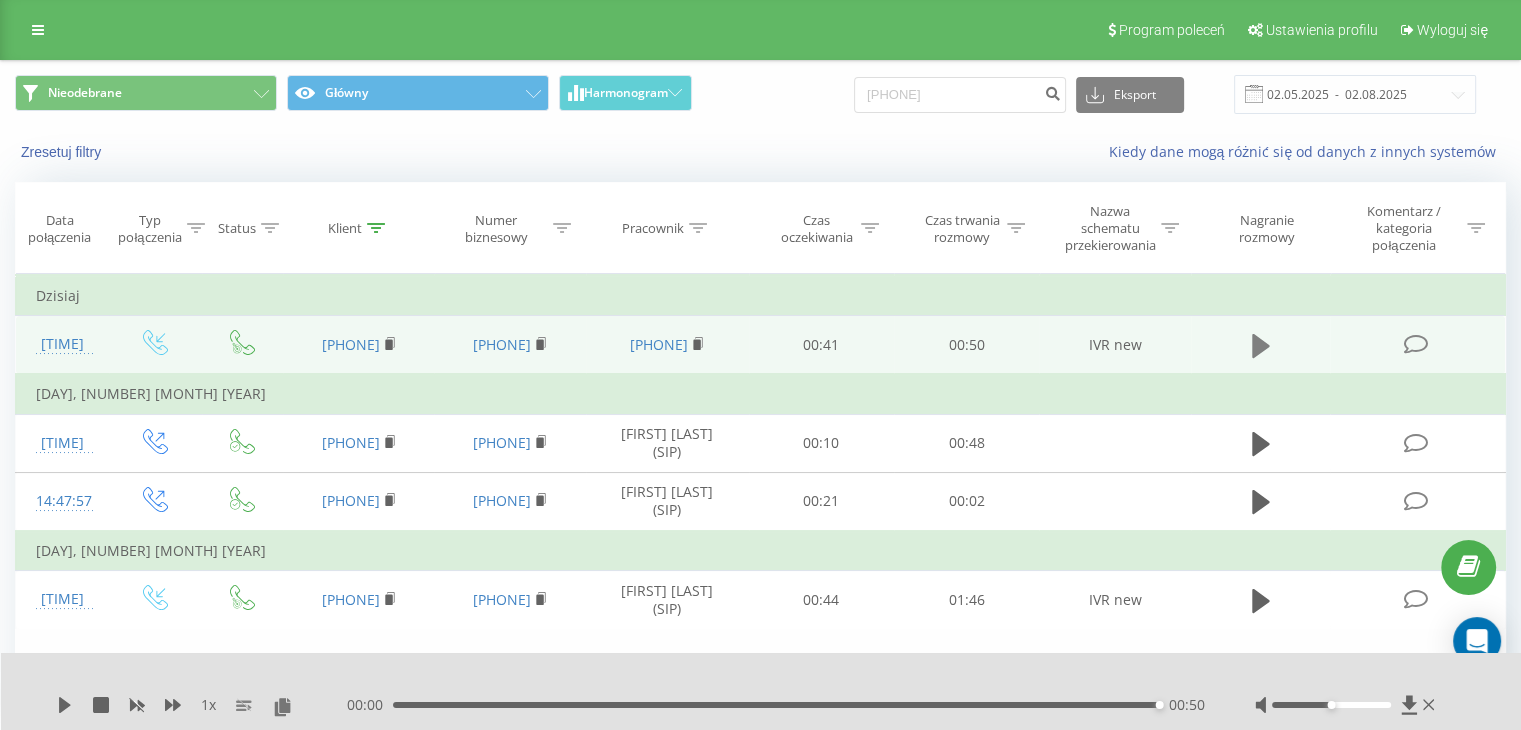 click 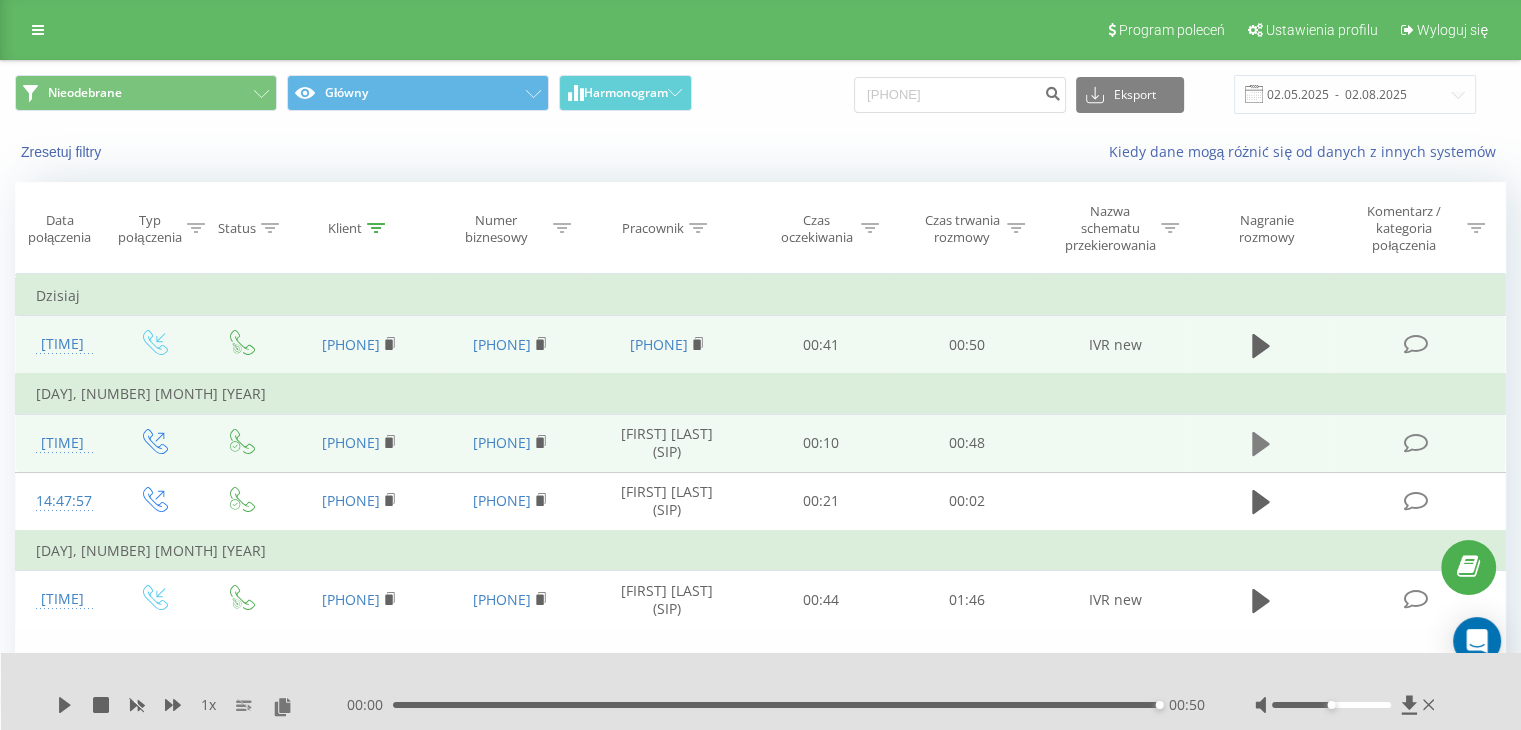 click 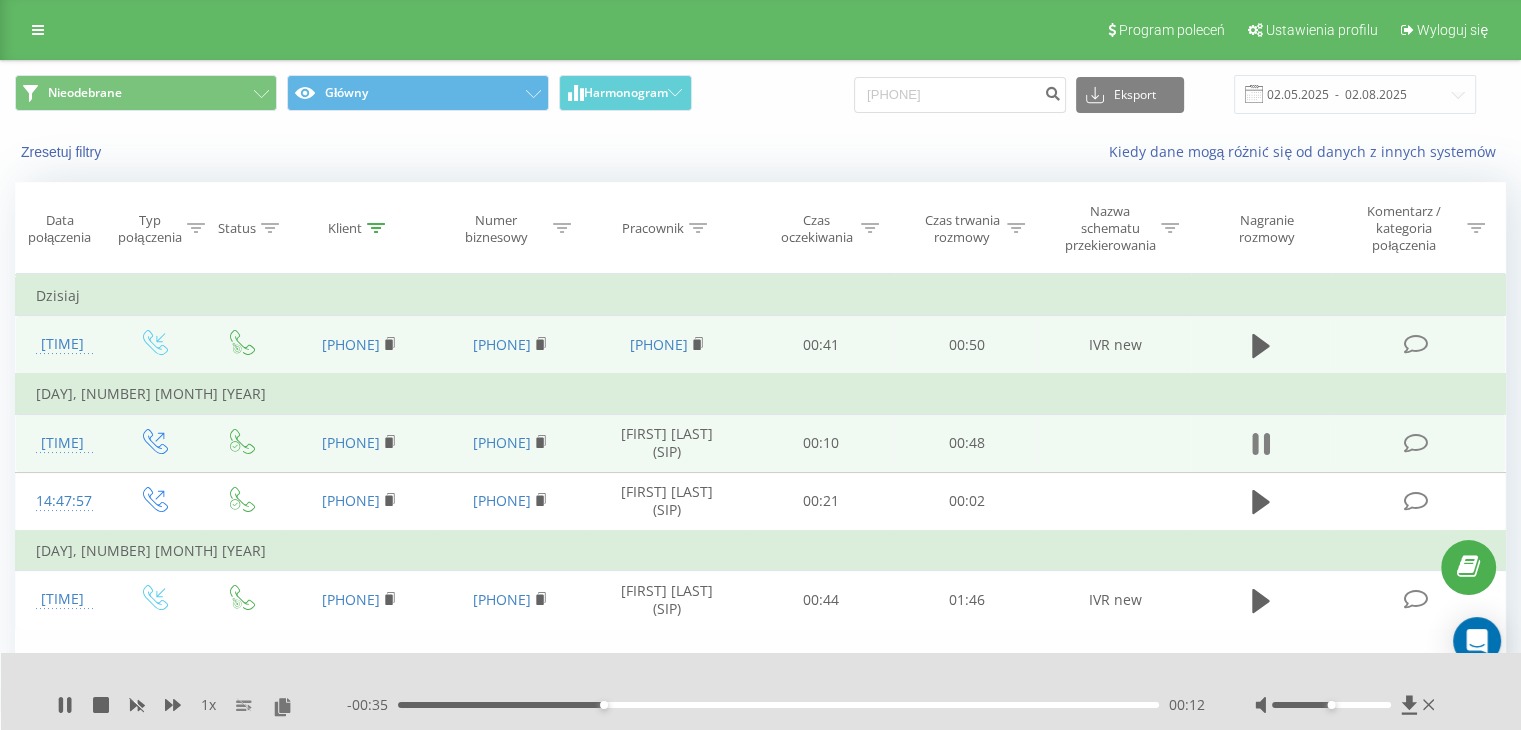 click 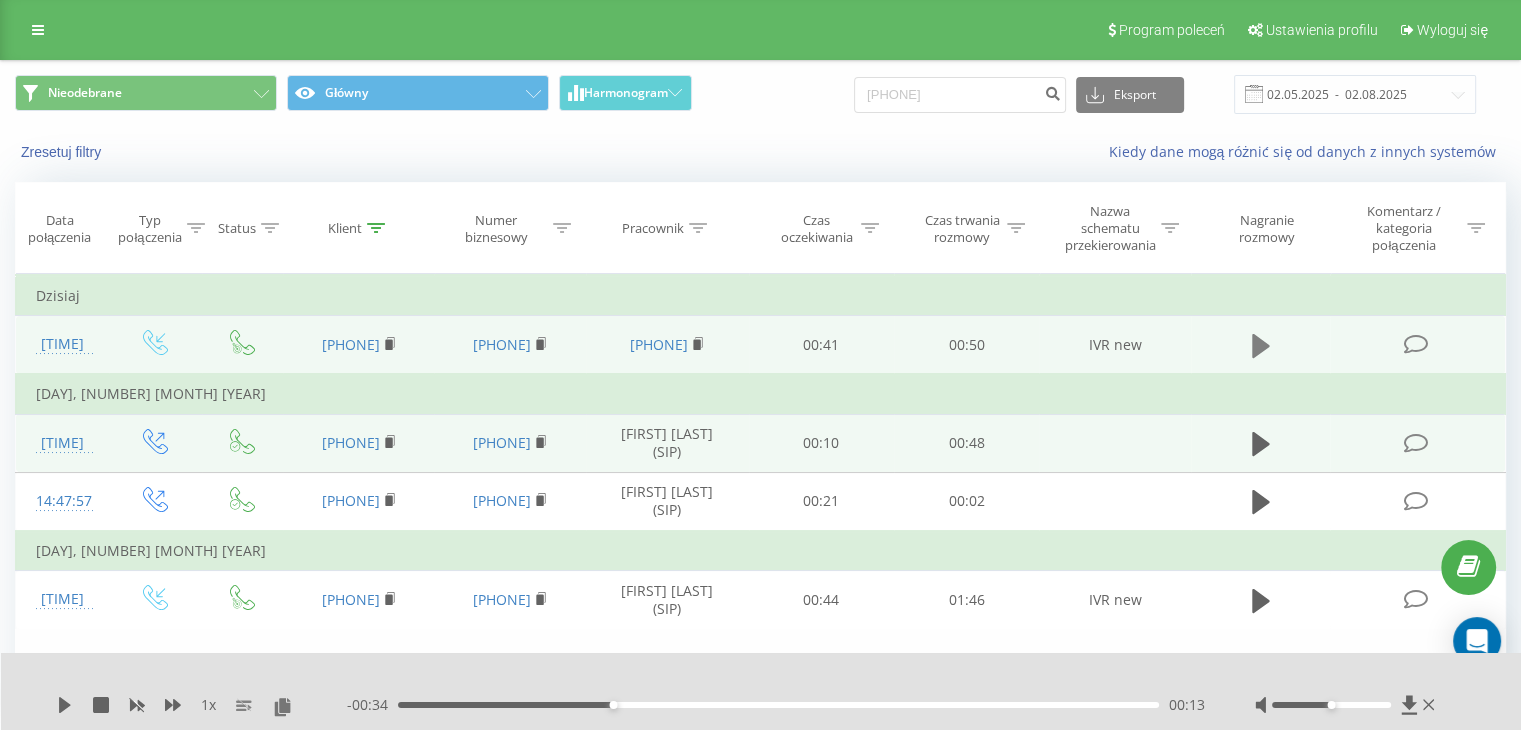 click 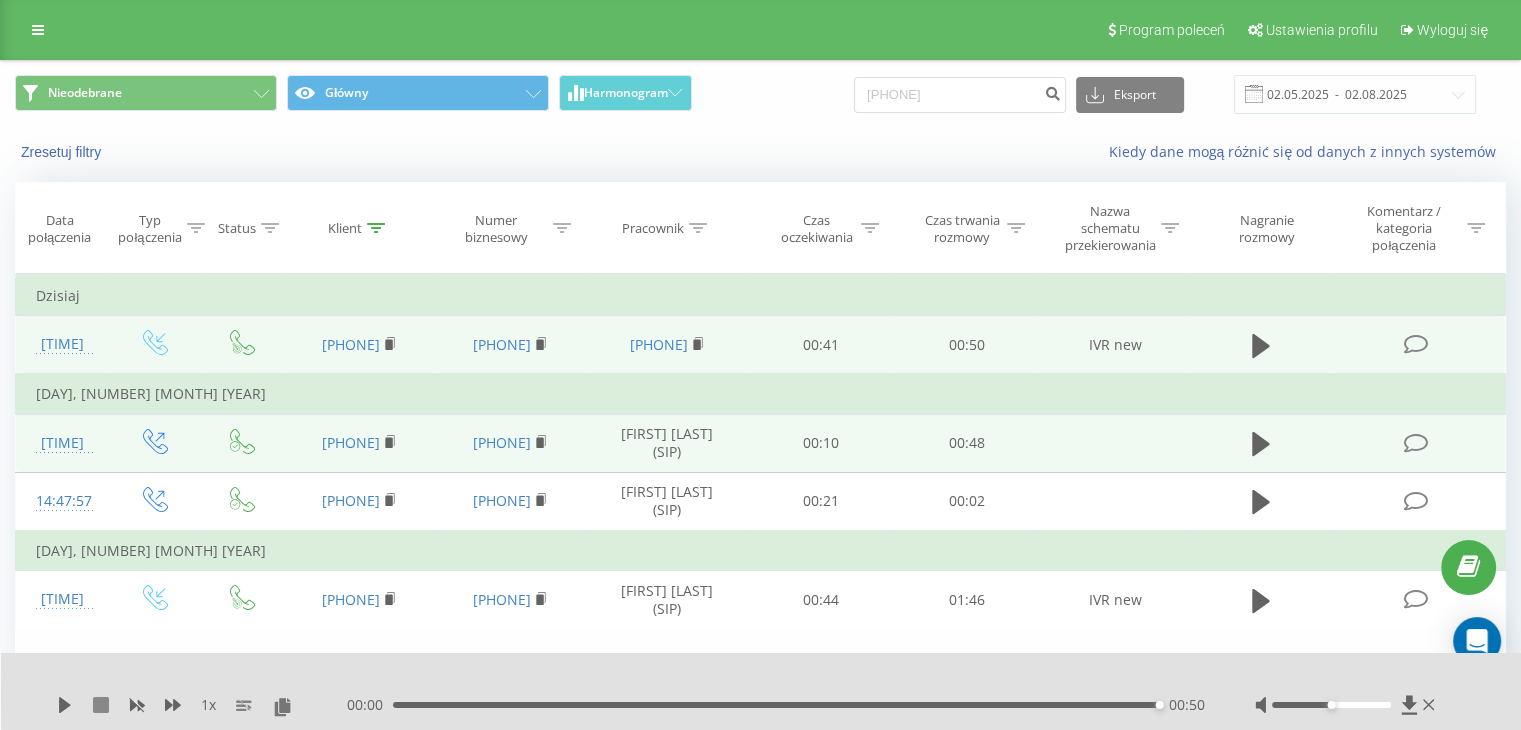 click 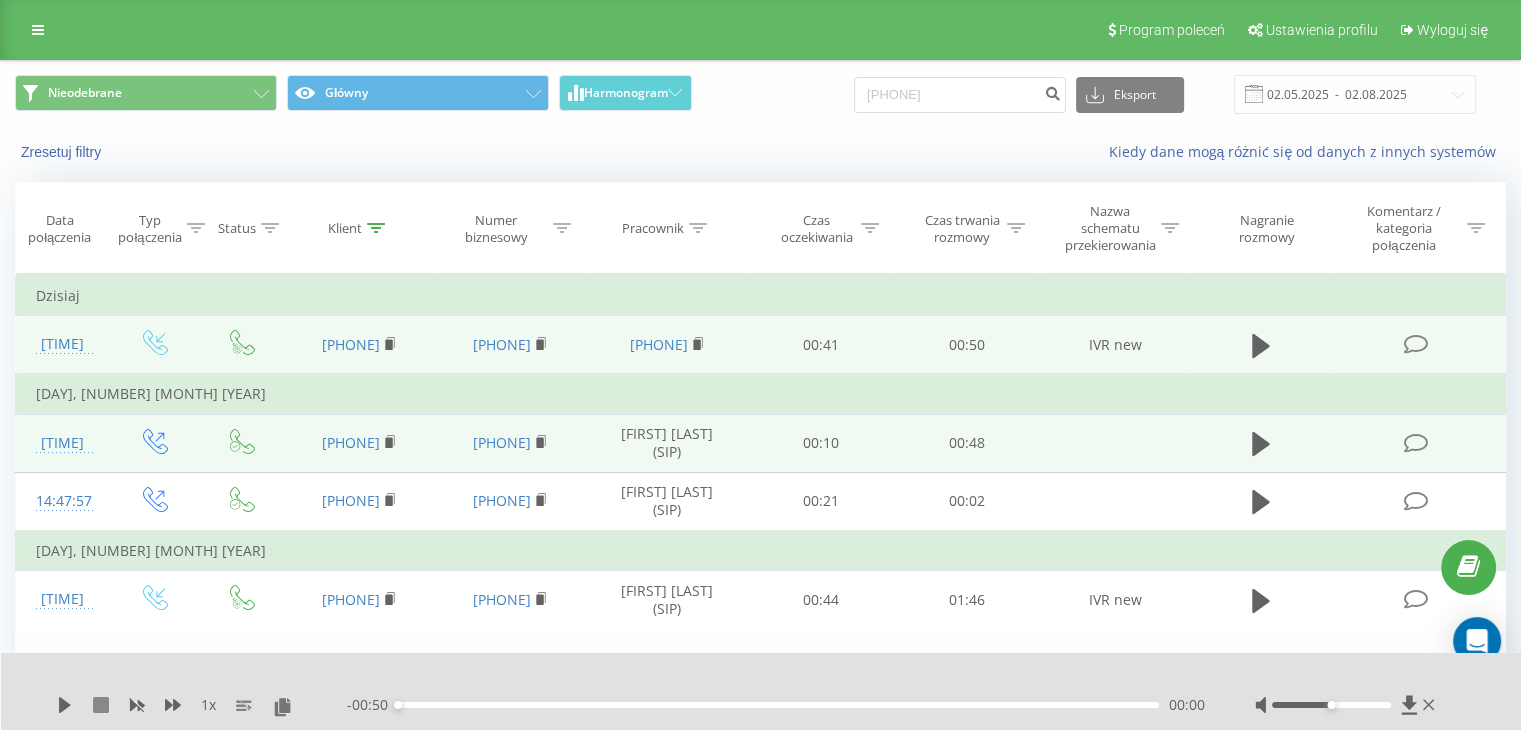 click 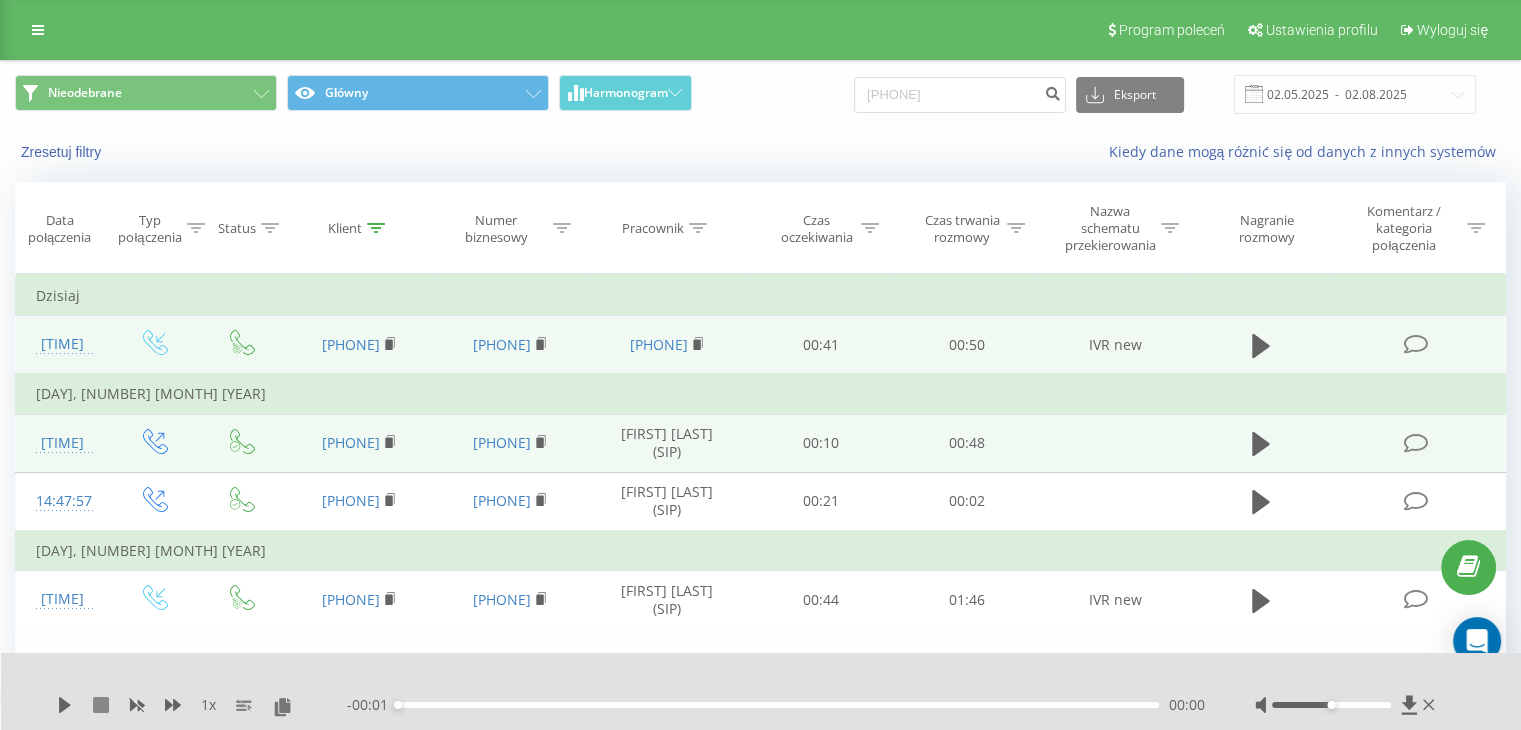 click 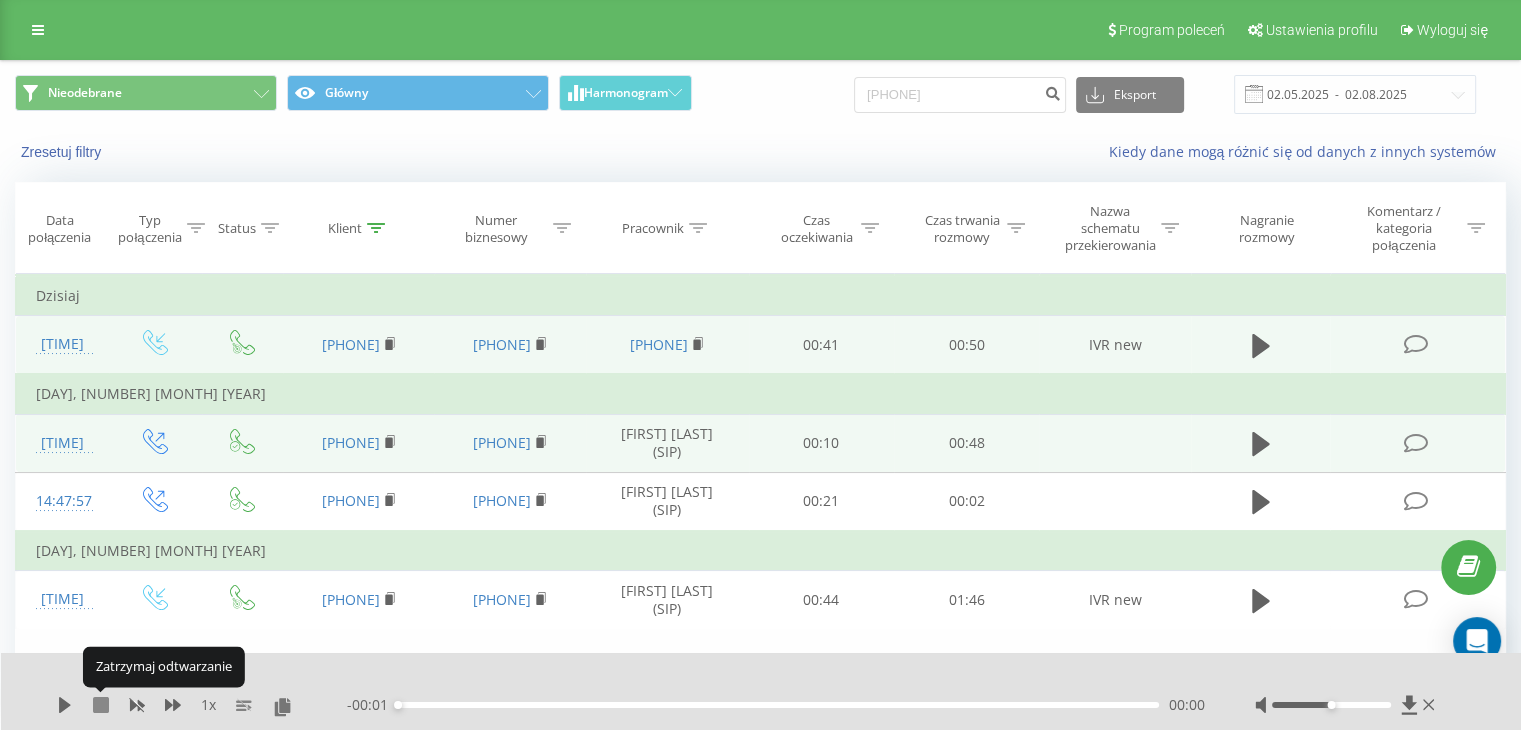 click 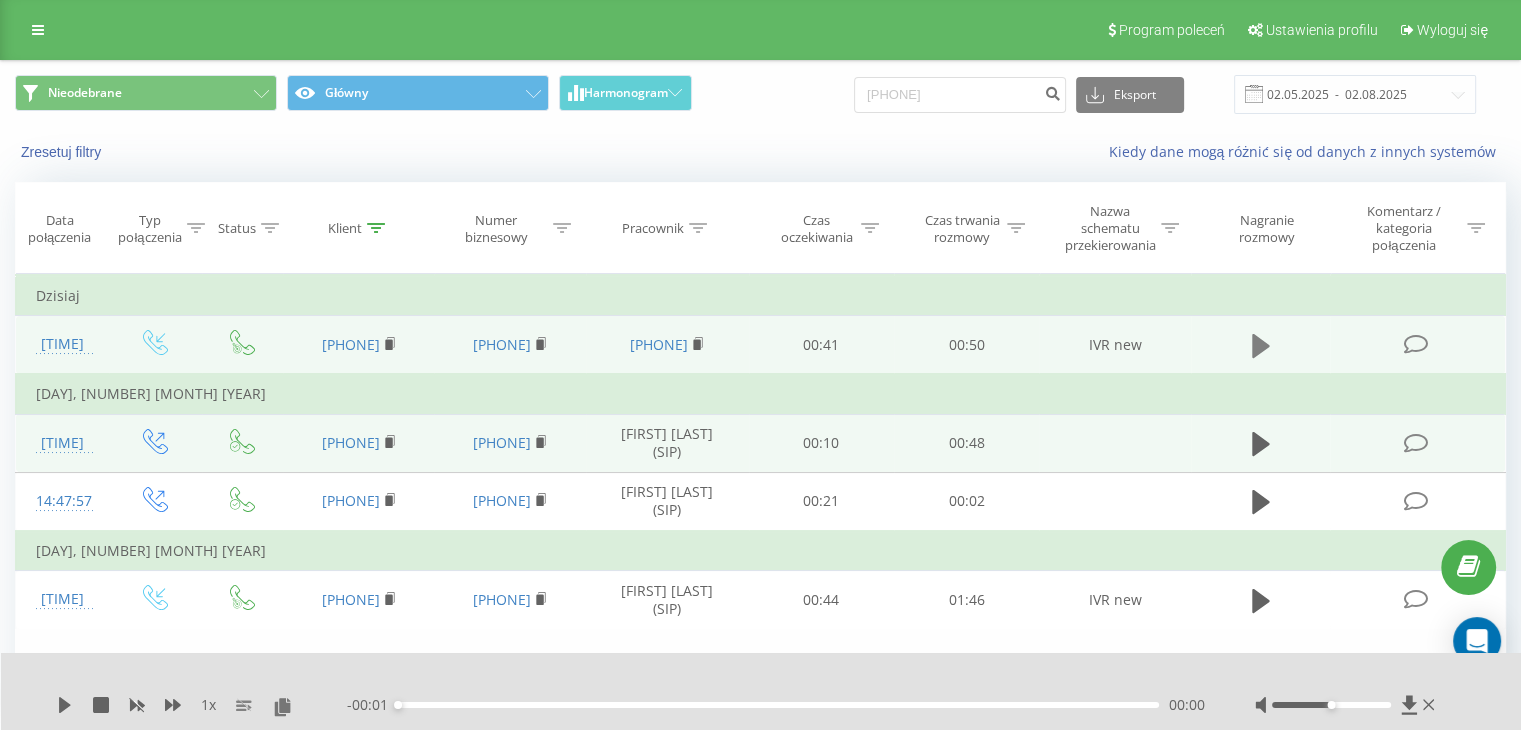 click 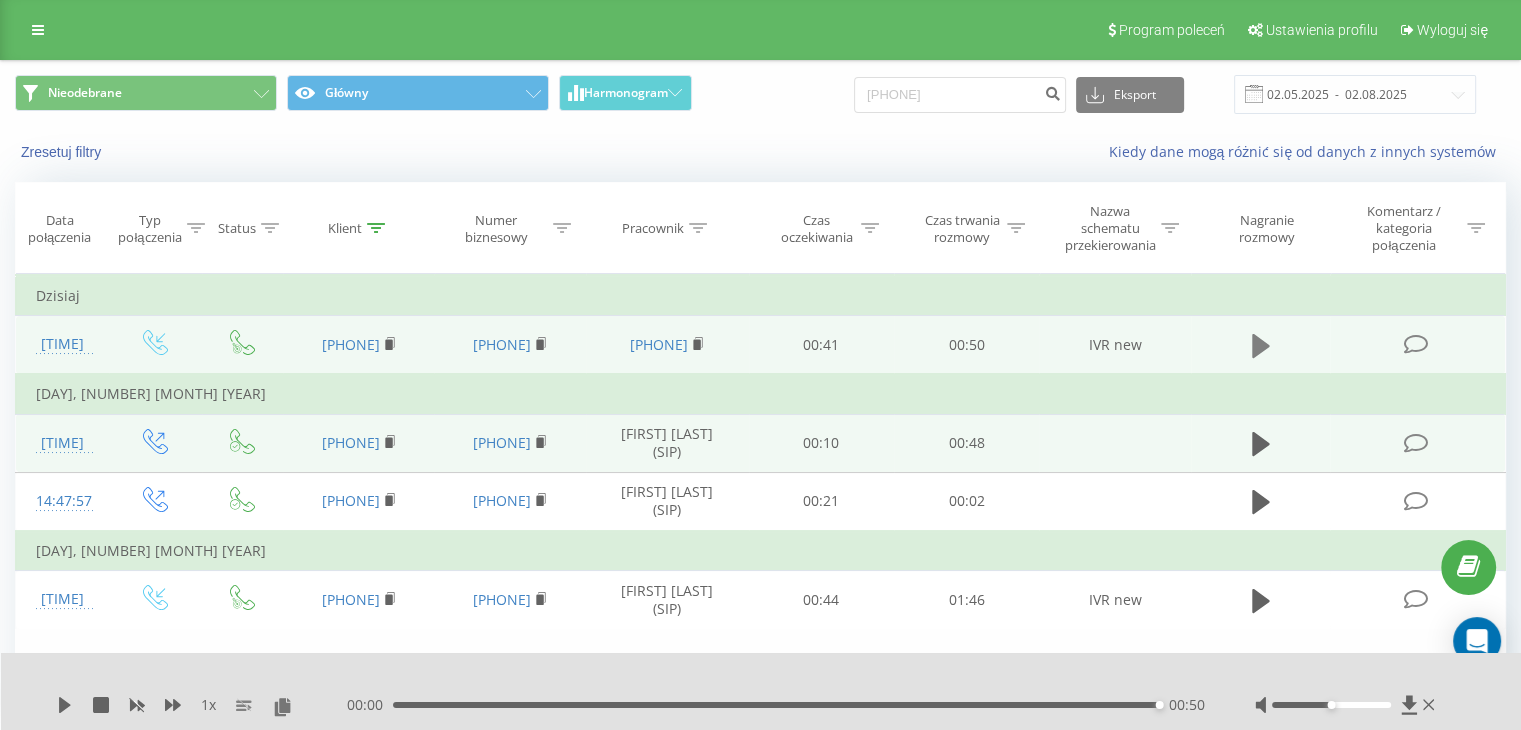 click 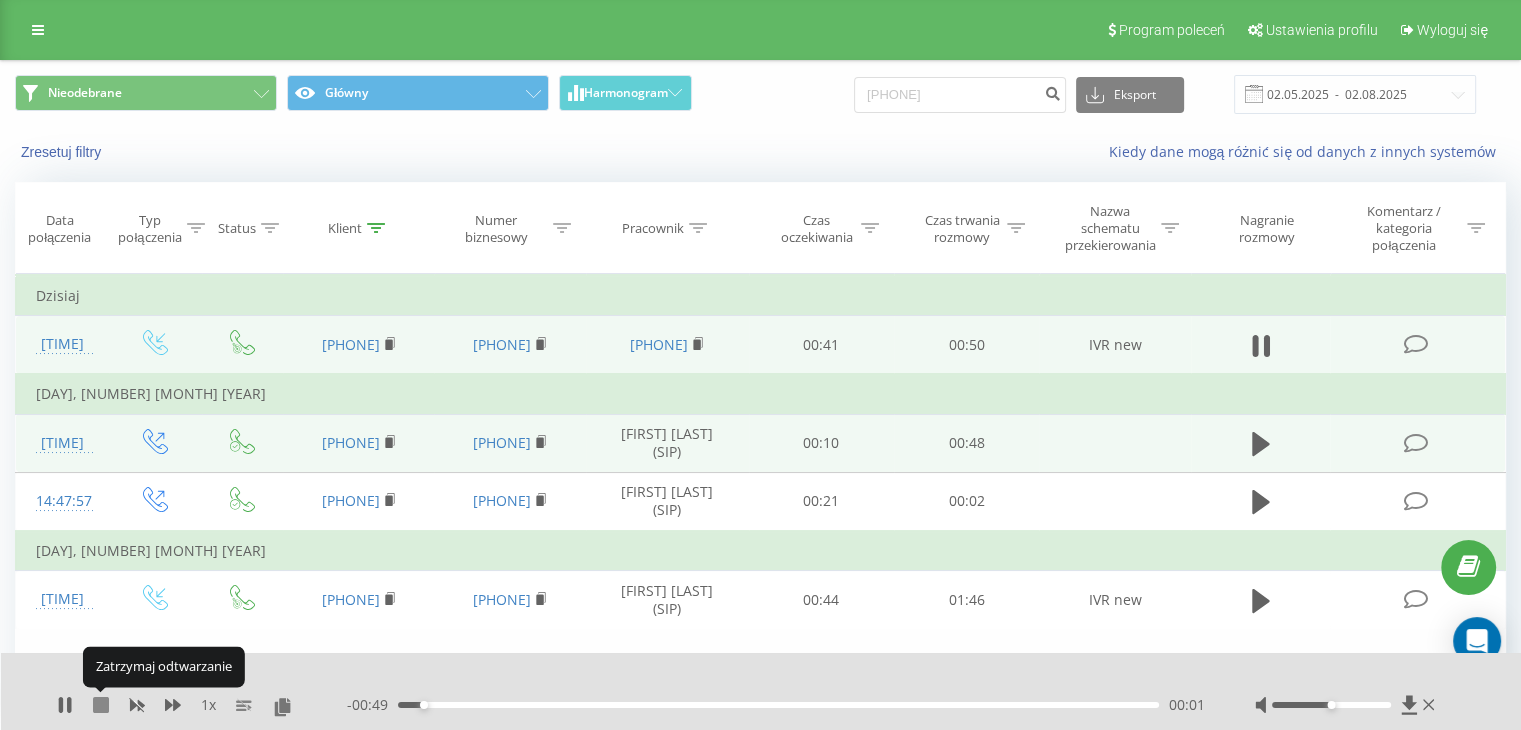 click 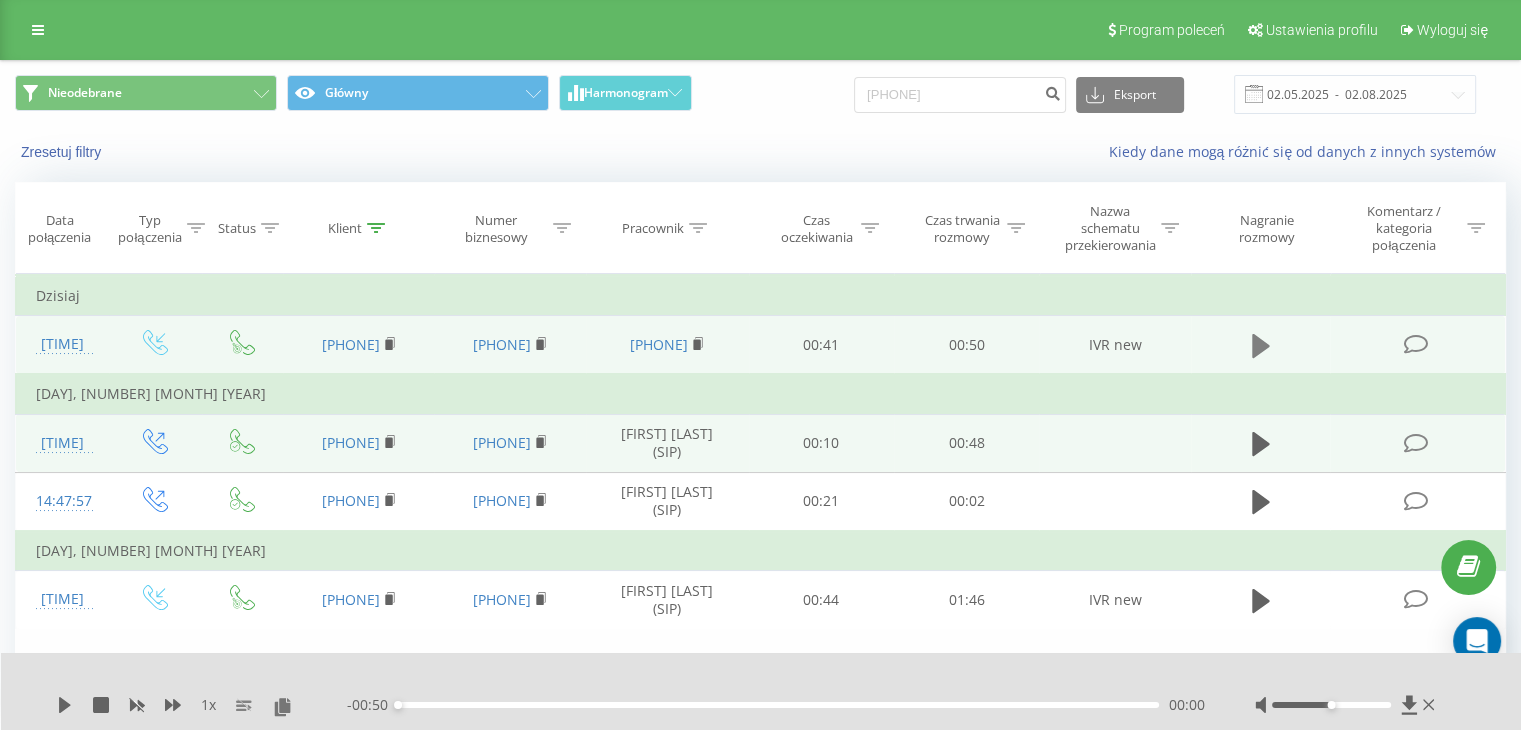 click at bounding box center [1261, 346] 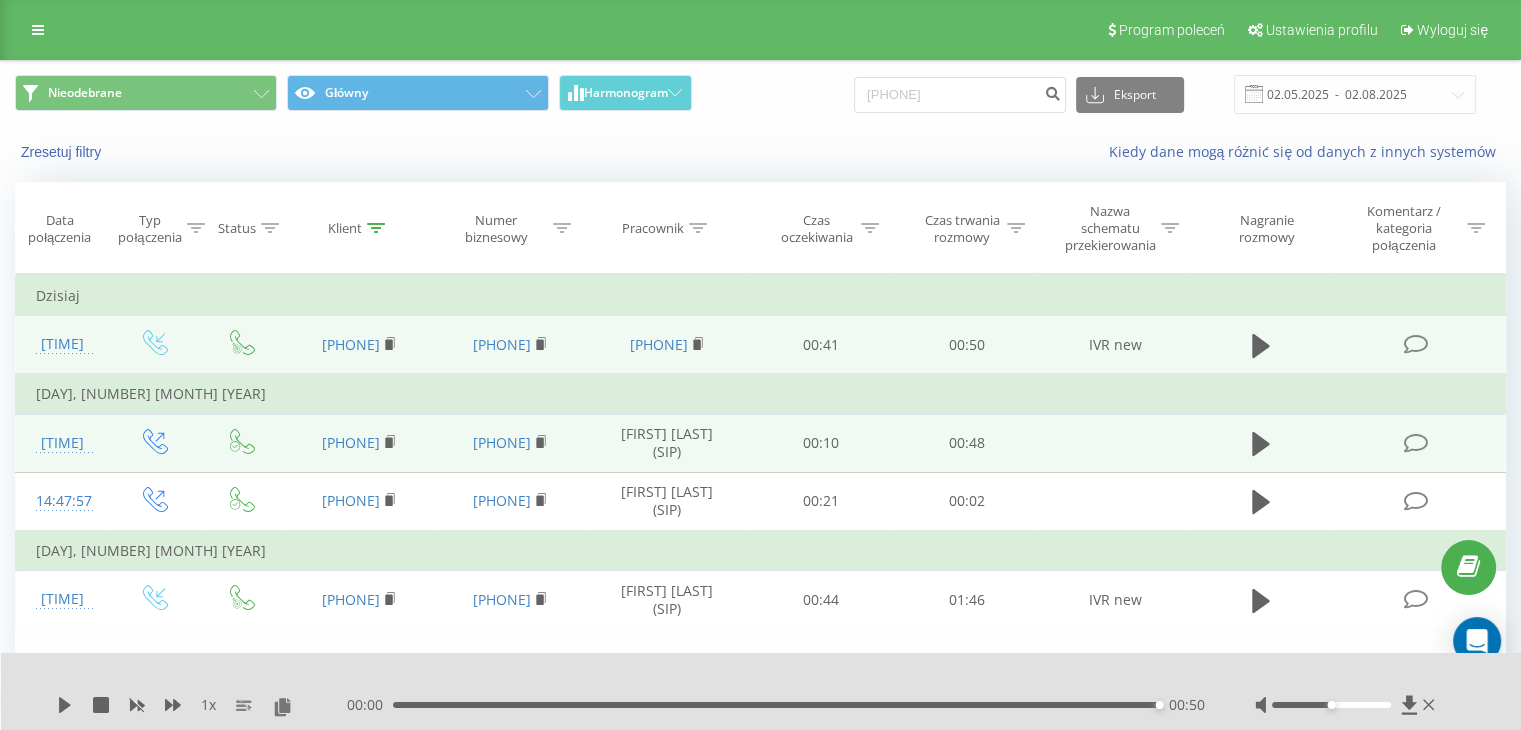 drag, startPoint x: 304, startPoint y: 346, endPoint x: 396, endPoint y: 353, distance: 92.26592 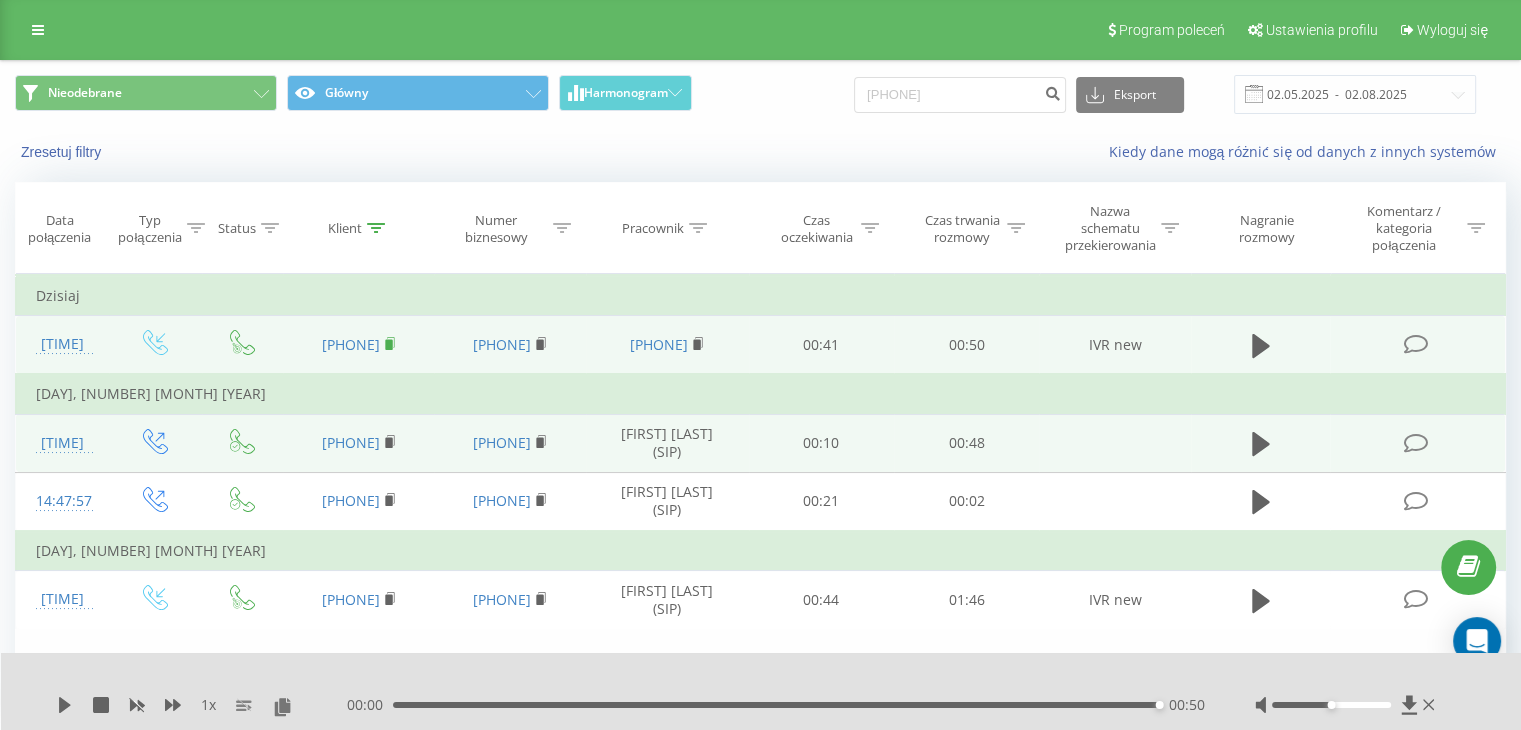 copy on "[PHONE]" 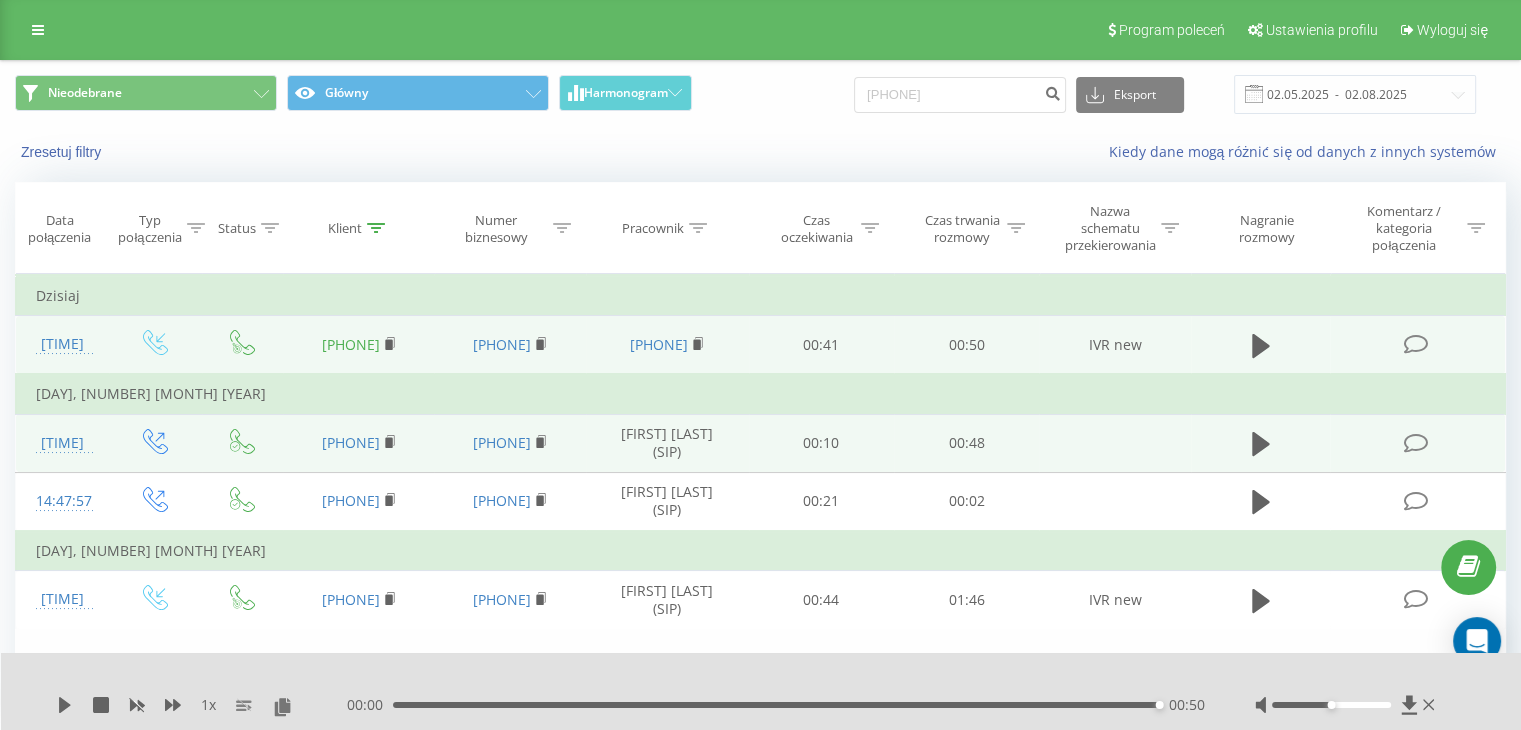 click on "[PHONE]" at bounding box center [351, 344] 